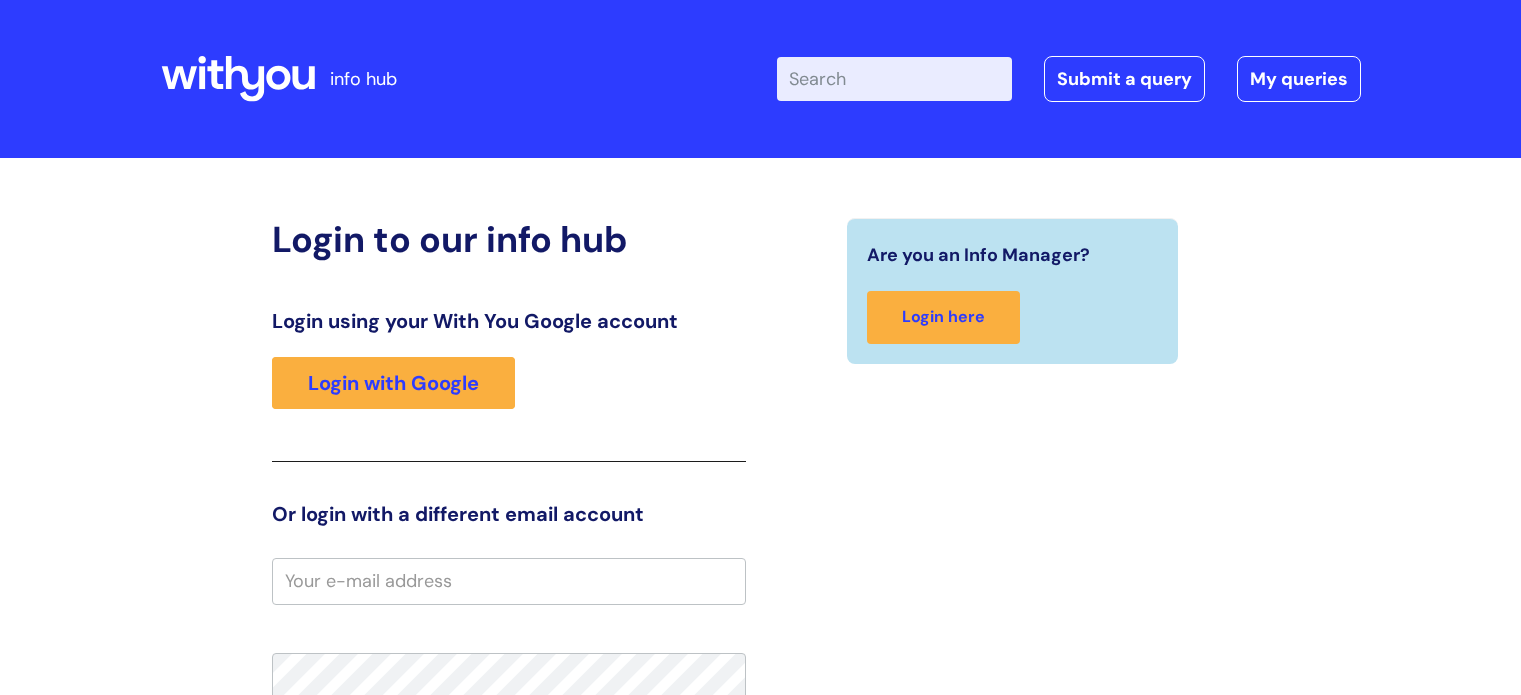 scroll, scrollTop: 0, scrollLeft: 0, axis: both 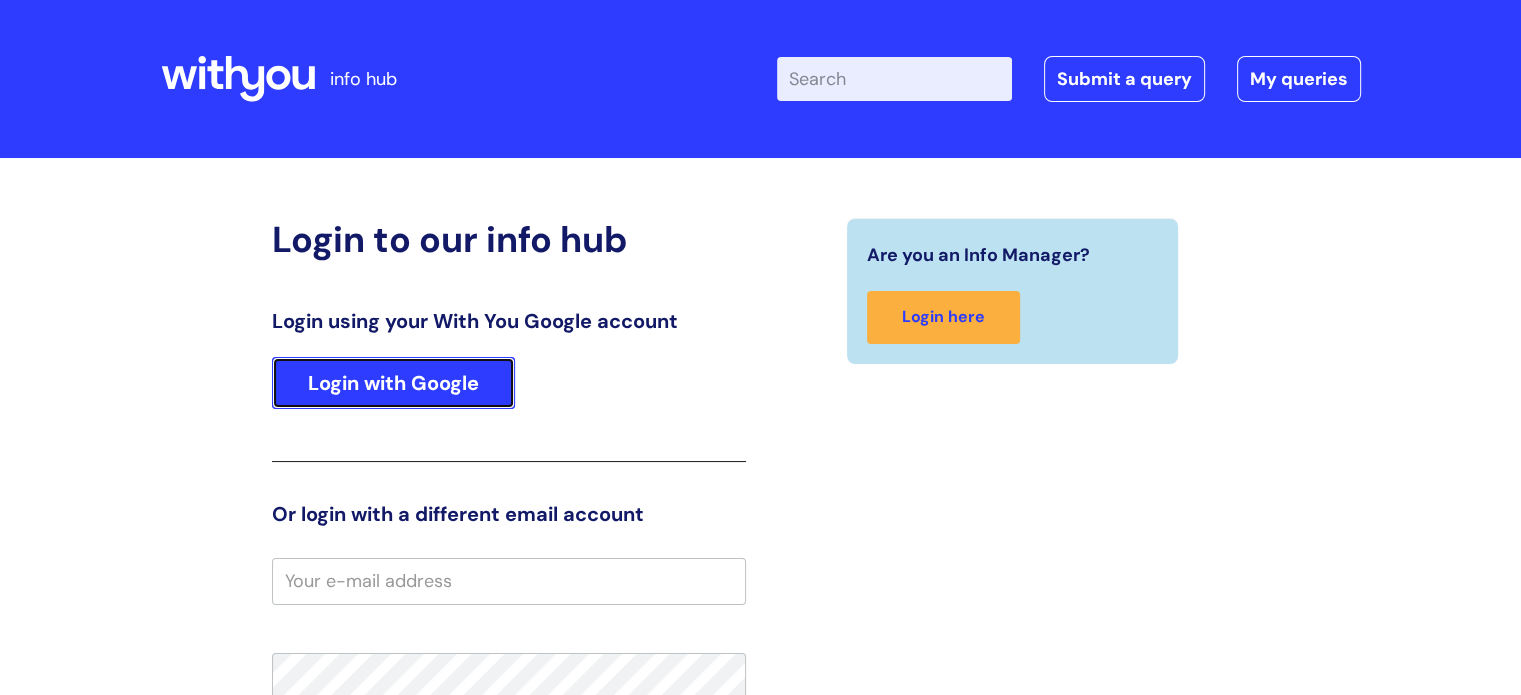 click on "Login with Google" at bounding box center (393, 383) 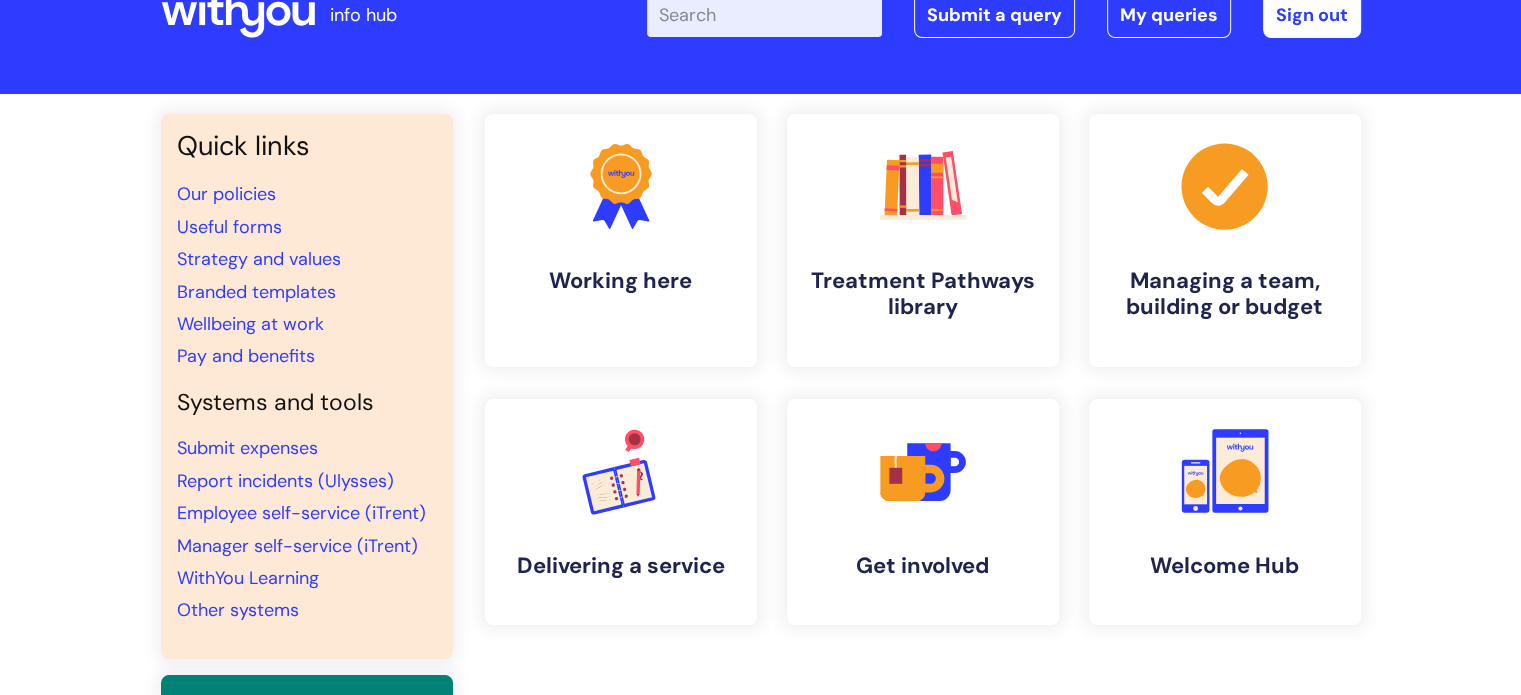 scroll, scrollTop: 100, scrollLeft: 0, axis: vertical 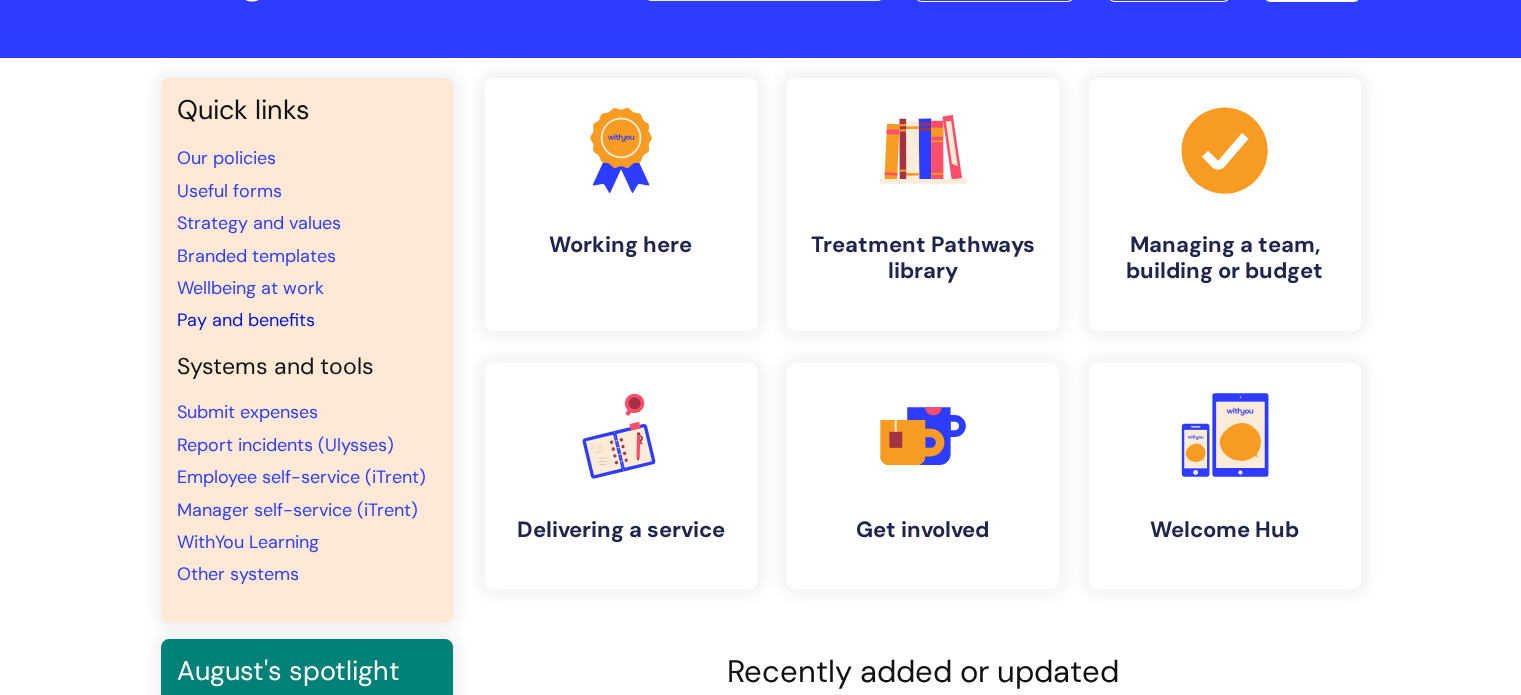 click on "Pay and benefits" at bounding box center [246, 320] 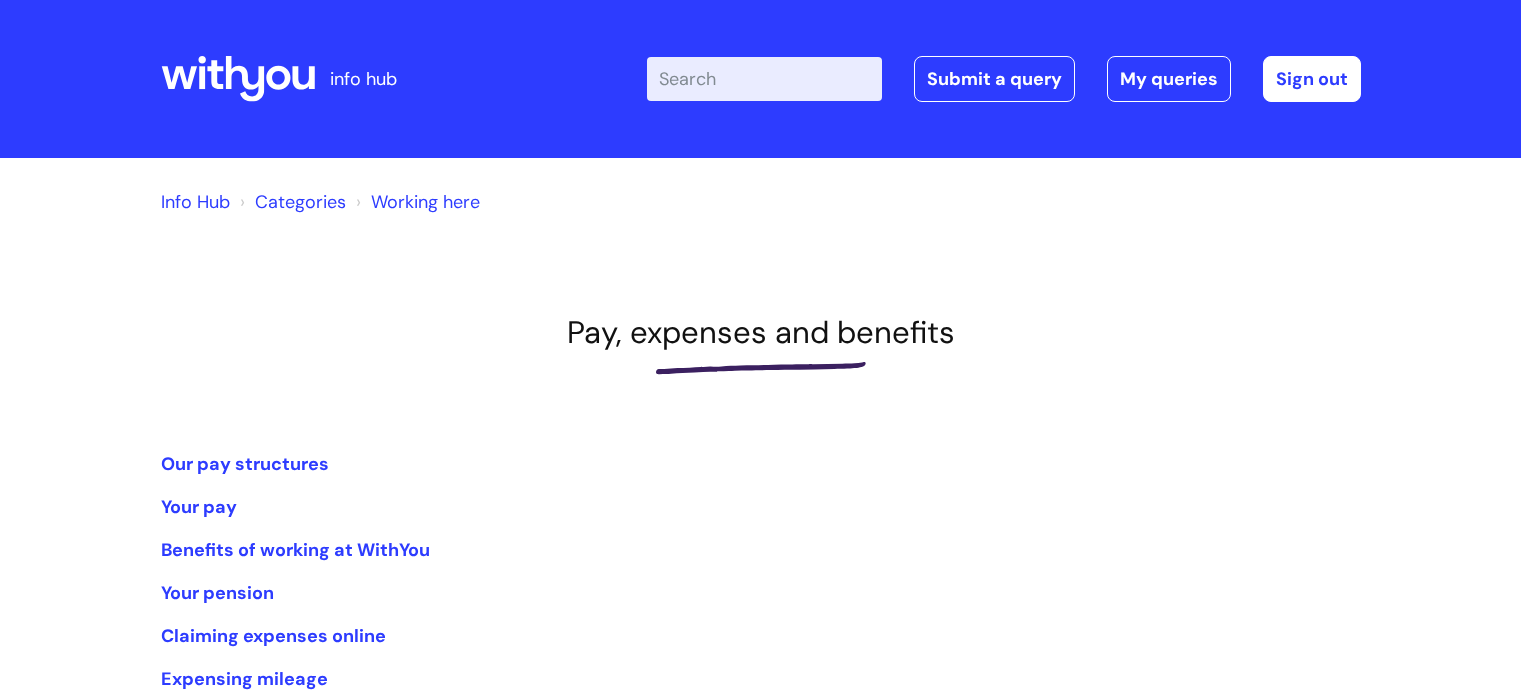 scroll, scrollTop: 0, scrollLeft: 0, axis: both 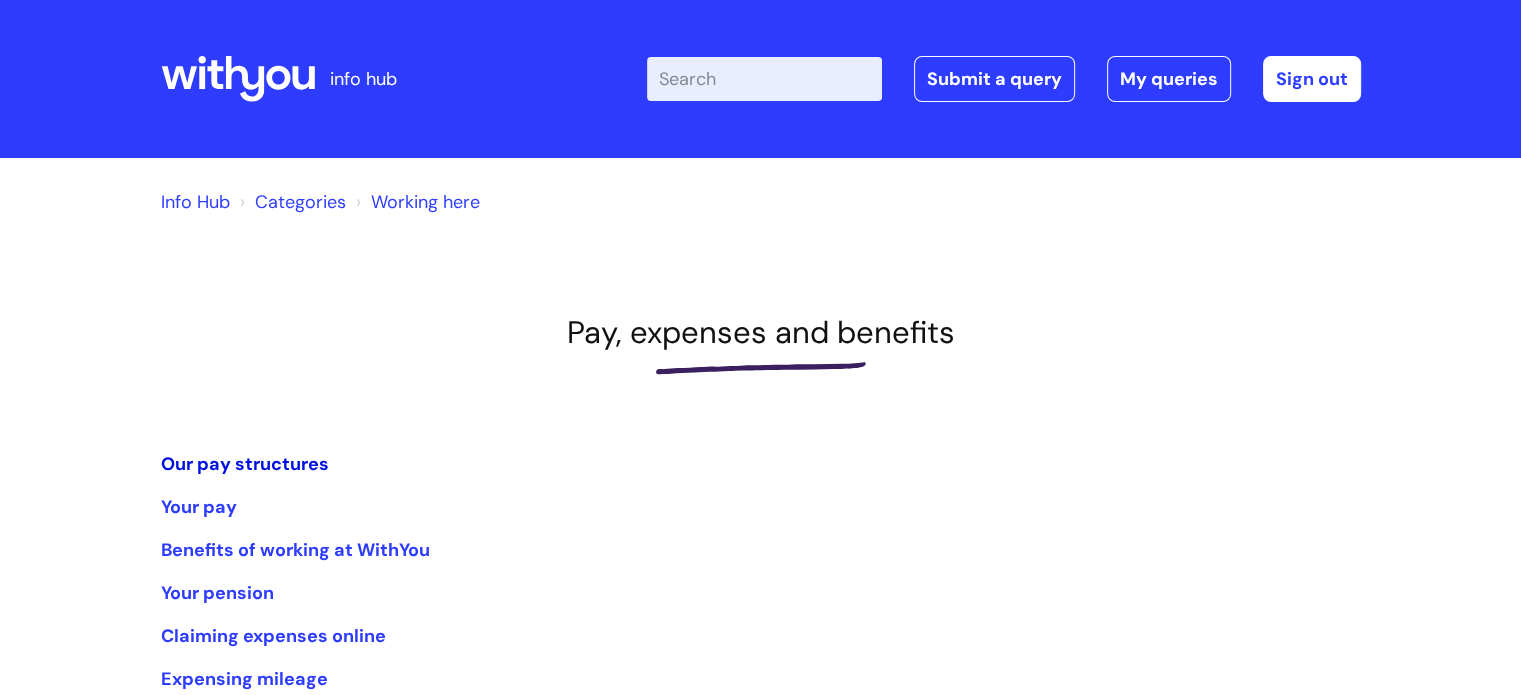 click on "Our pay structures" at bounding box center (245, 464) 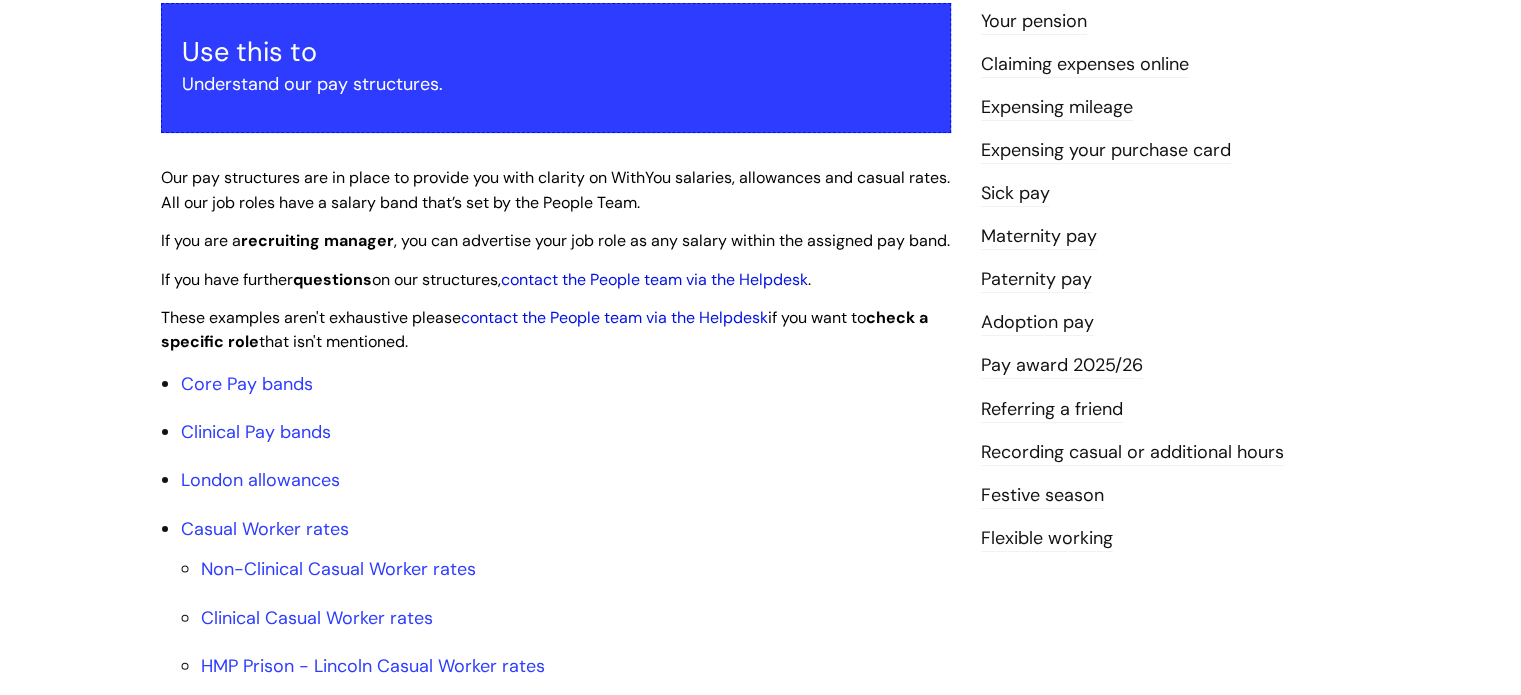 scroll, scrollTop: 500, scrollLeft: 0, axis: vertical 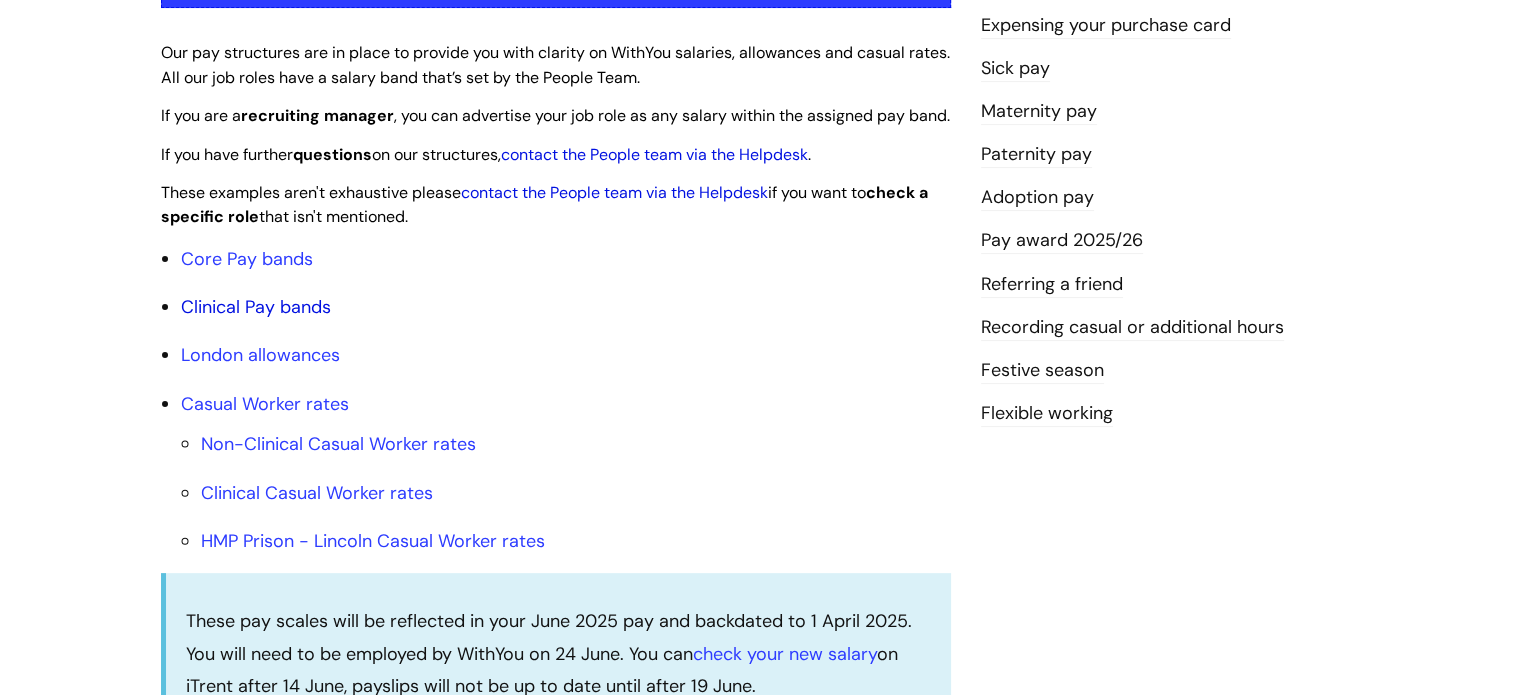click on "Clinical Pay bands" at bounding box center [256, 307] 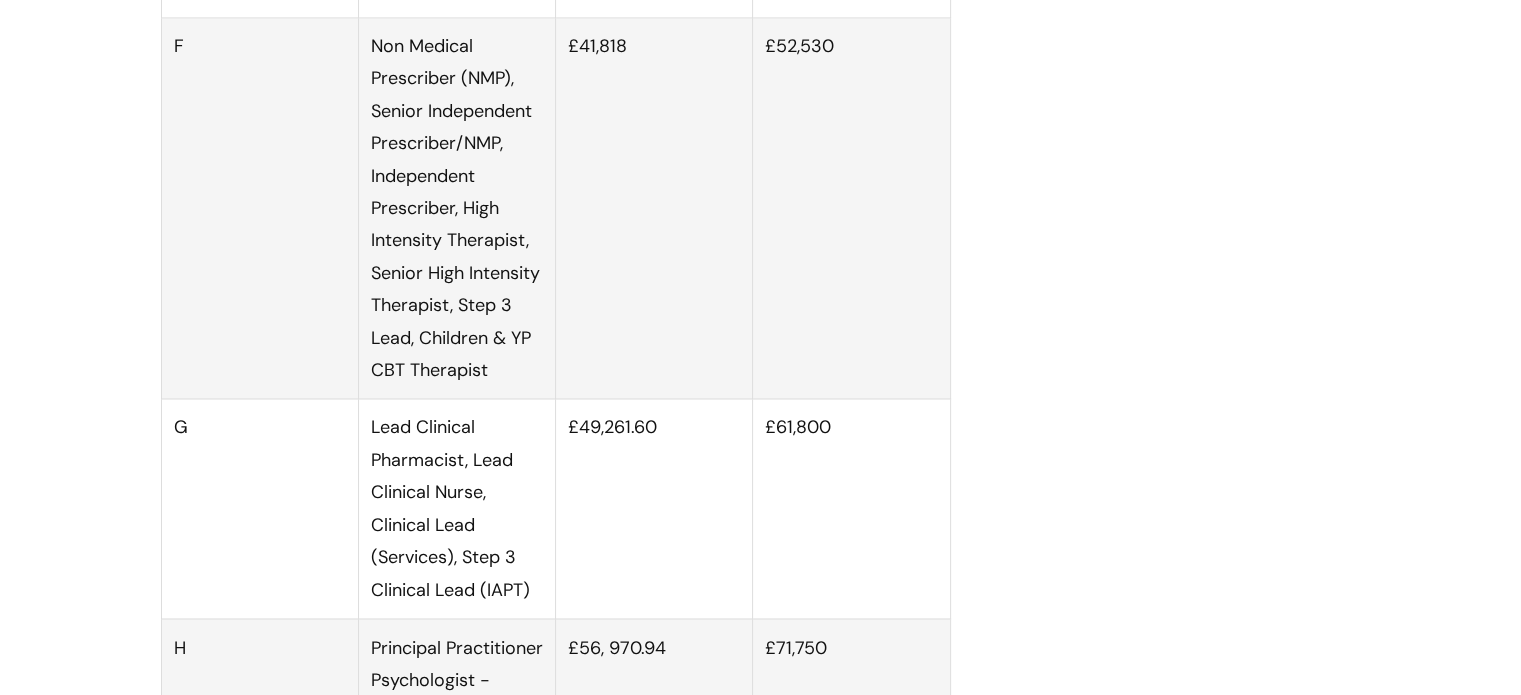 scroll, scrollTop: 3128, scrollLeft: 0, axis: vertical 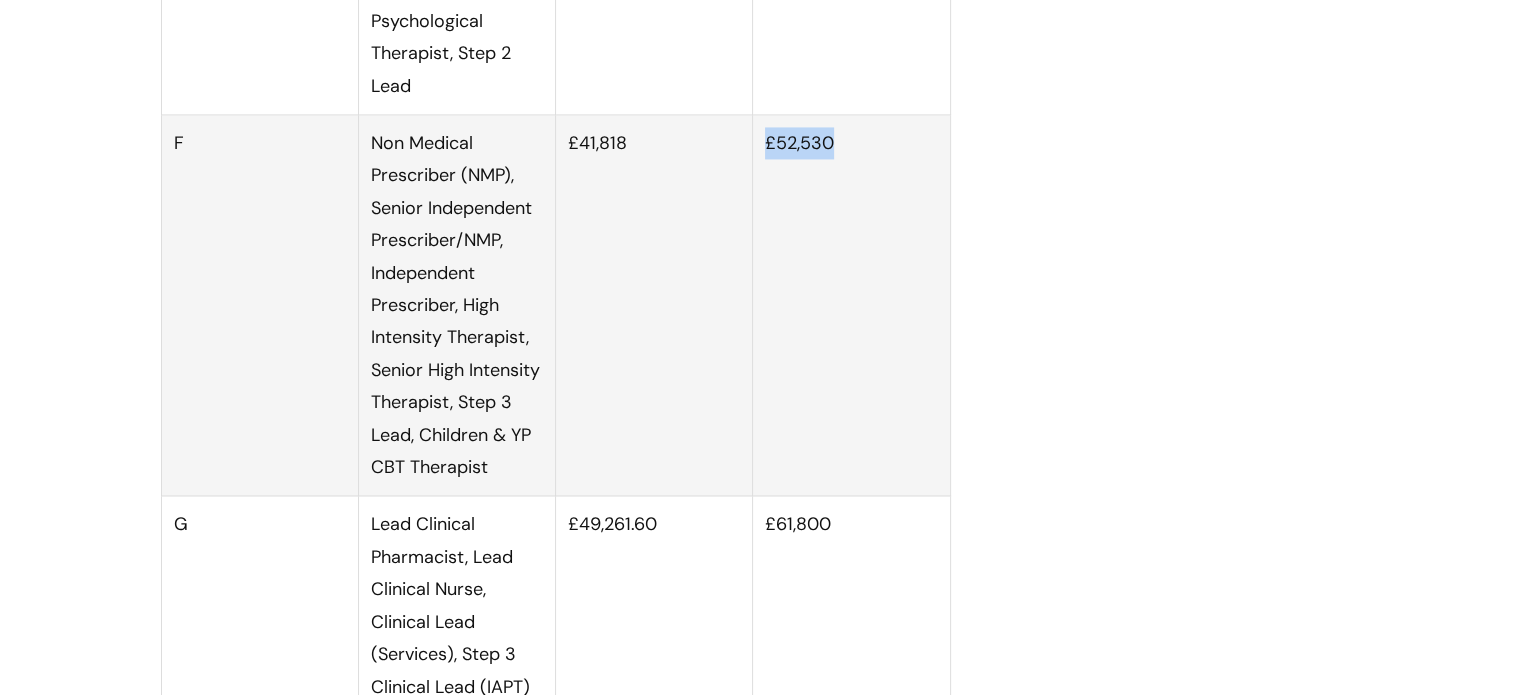 drag, startPoint x: 765, startPoint y: 156, endPoint x: 846, endPoint y: 151, distance: 81.154175 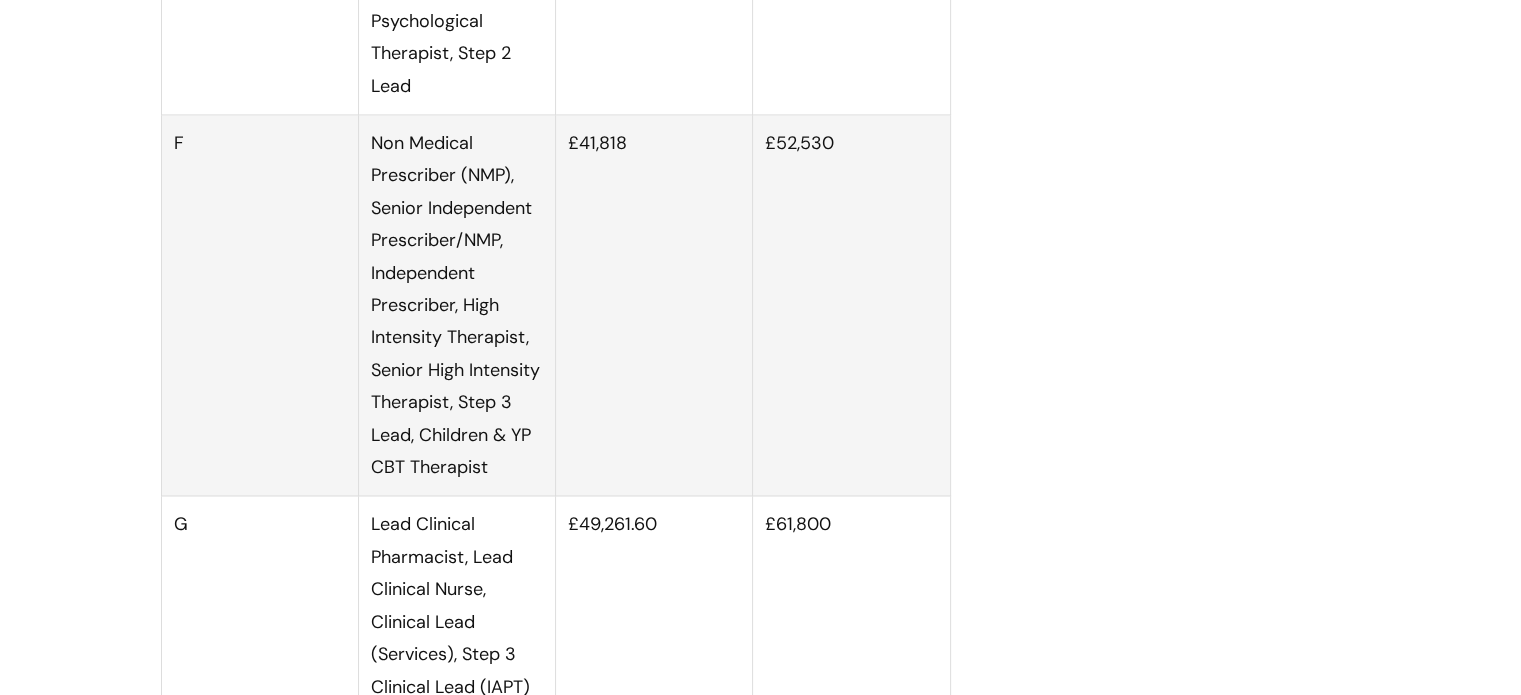 click on "Our pay structures
Modified on: [DATE] at [TIME]
Use this to Understand our pay structures. Our pay structures are in place to provide you with clarity on WithYou salaries, allowances and casual rates. All our job roles have a salary band that’s set by the People Team. If you are a  recruiting manager , you can advertise your job role as any salary within the assigned pay band.    If you have further  questions  on our structures,  contact the People team via the Helpdesk . These examples aren't exhaustive please  contact the People team via the Helpdesk  if you want to  check a specific role  that isn't mentioned. Core Pay bands Clinical Pay bands London allowances Casual Worker rates Band" at bounding box center (761, 1070) 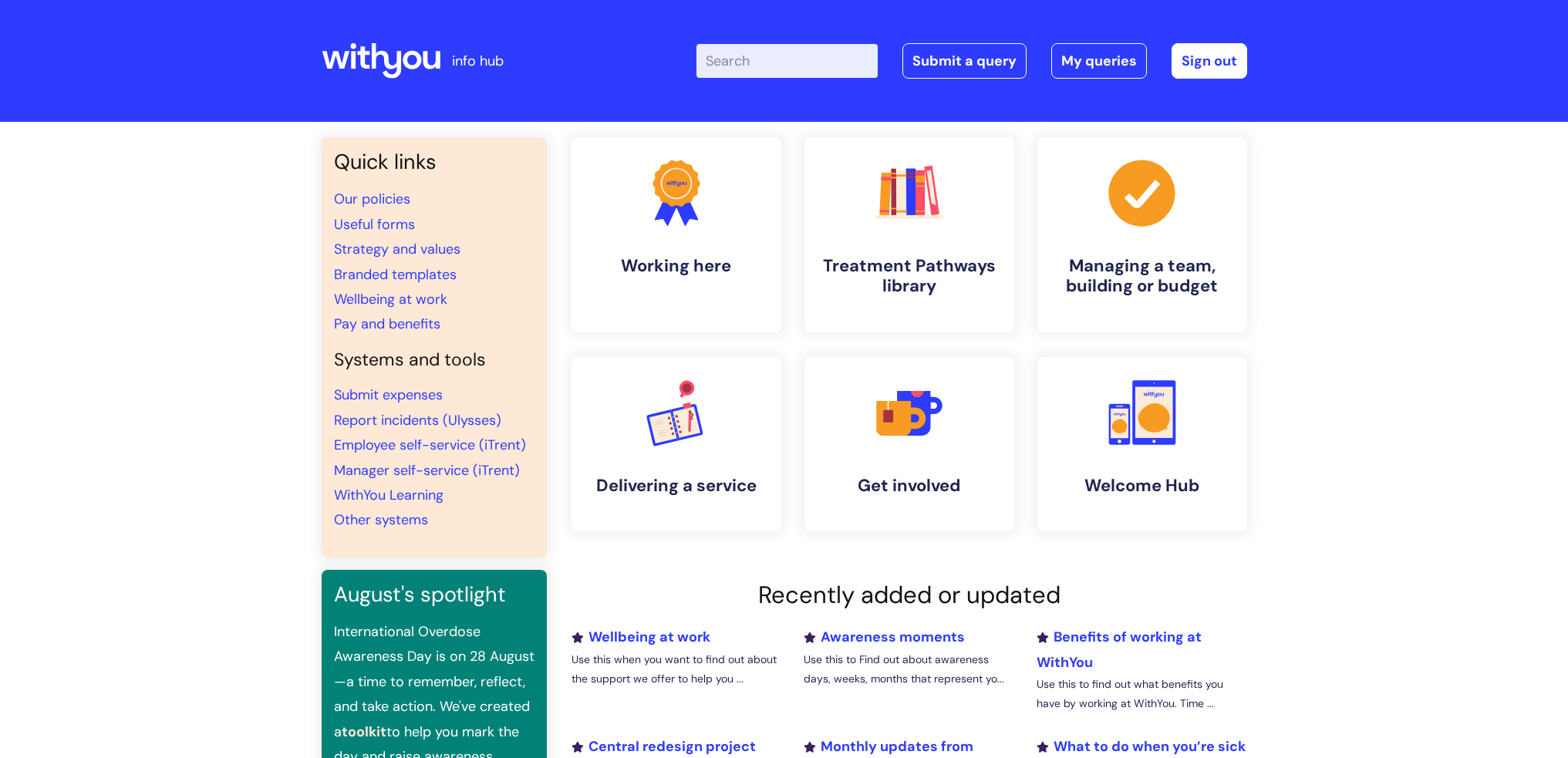 scroll, scrollTop: 0, scrollLeft: 0, axis: both 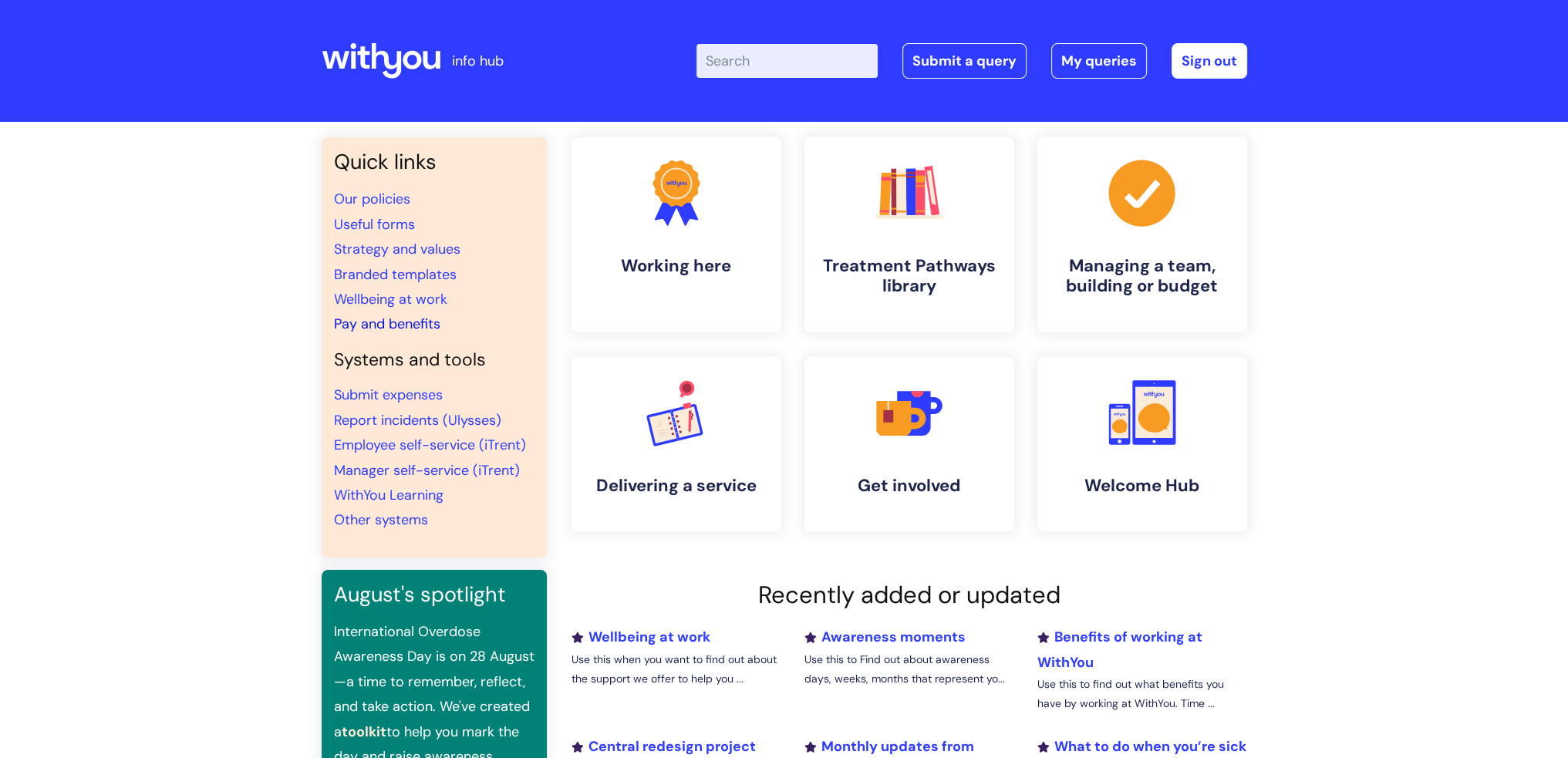 click on "Pay and benefits" at bounding box center (387, 324) 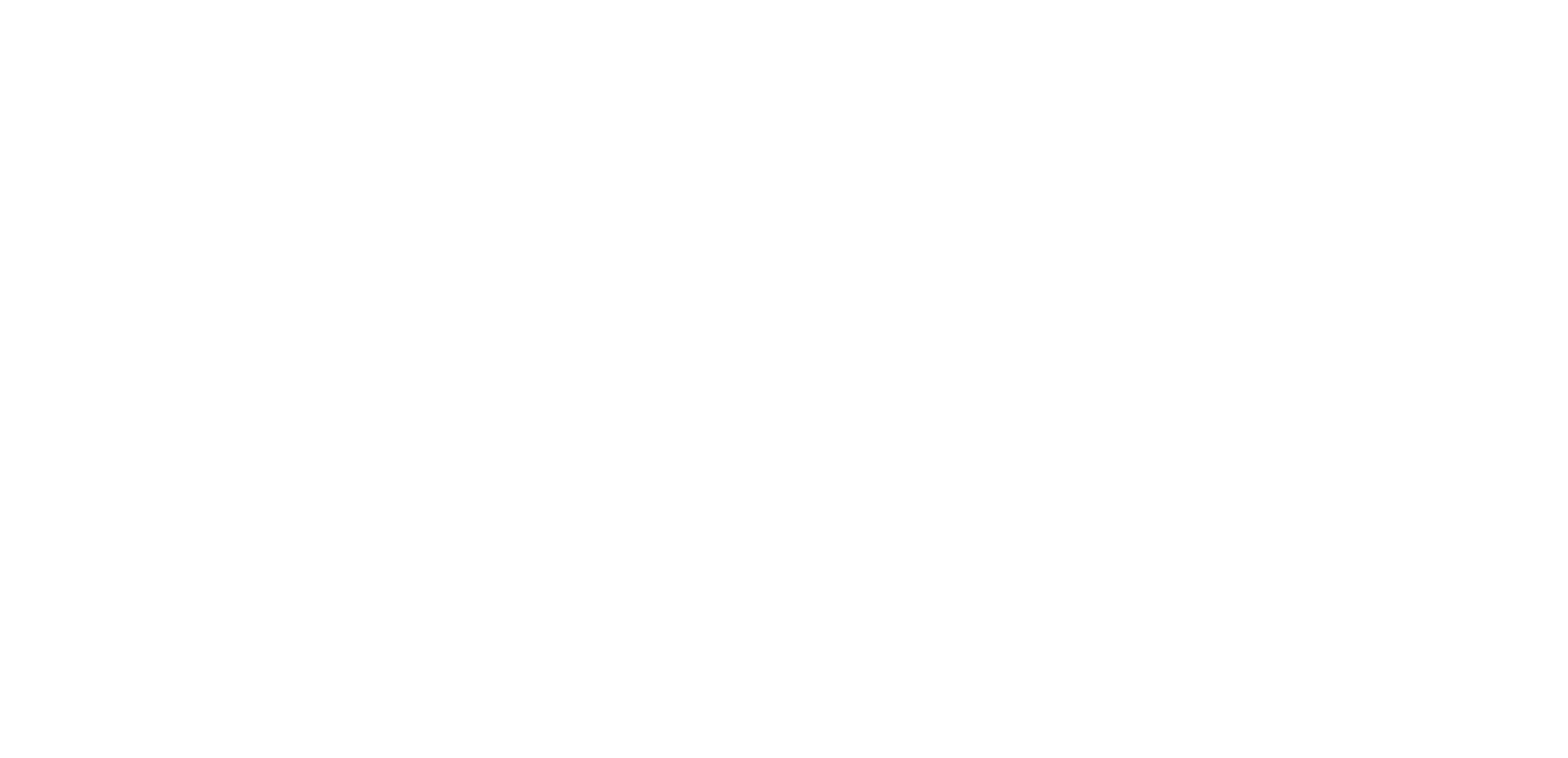 scroll, scrollTop: 0, scrollLeft: 0, axis: both 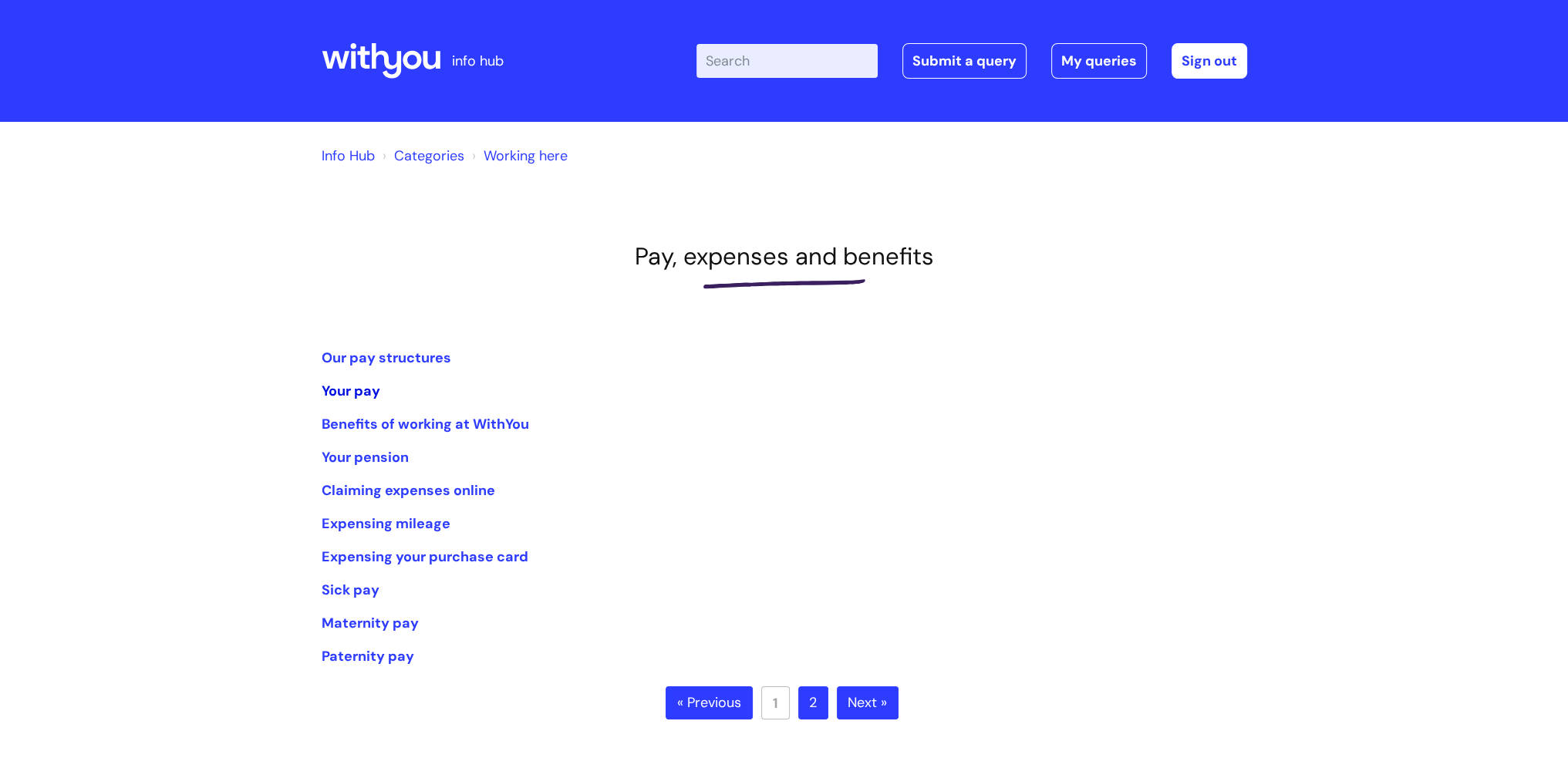 click on "Your pay" at bounding box center [351, 391] 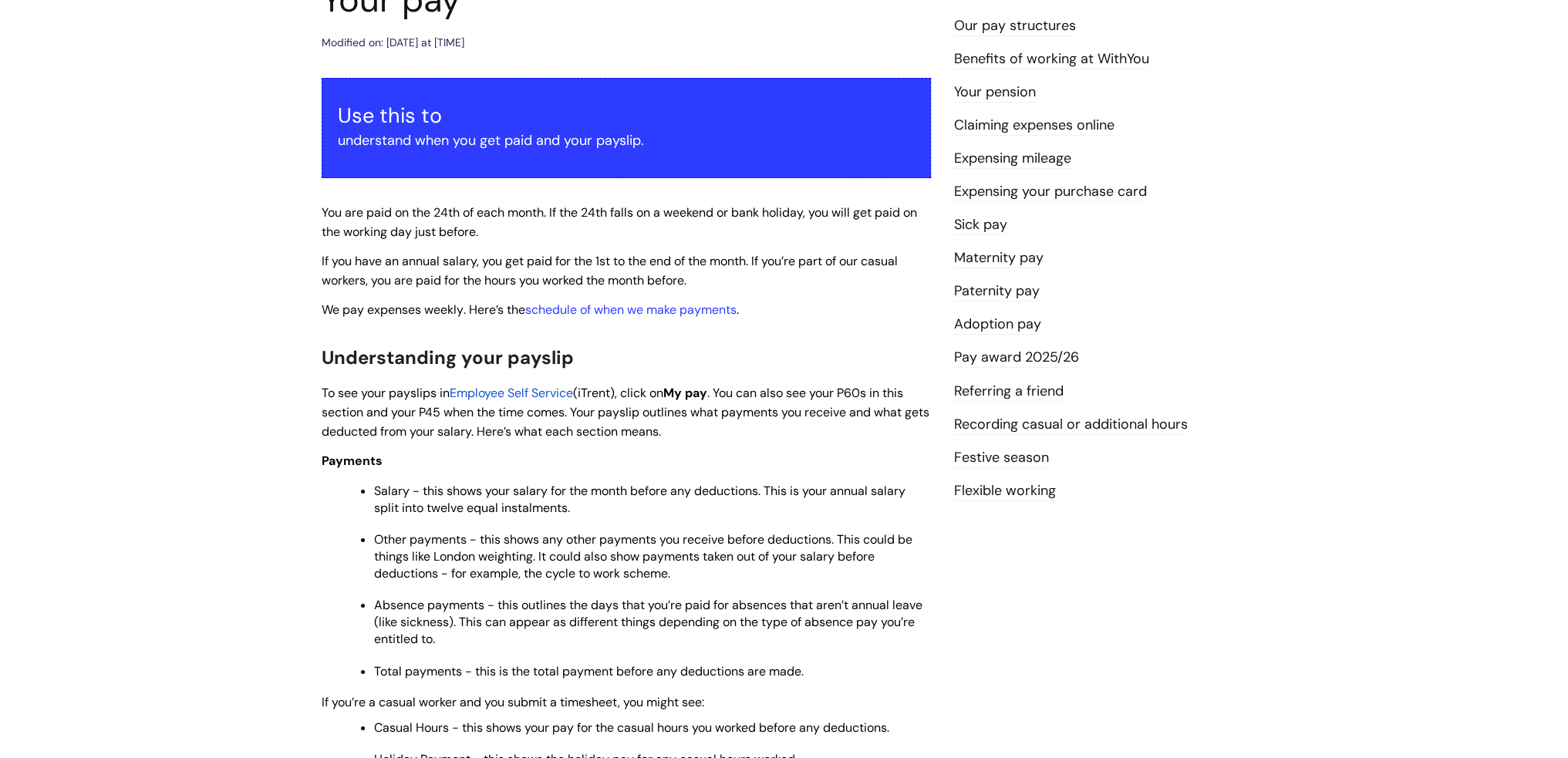 scroll, scrollTop: 0, scrollLeft: 0, axis: both 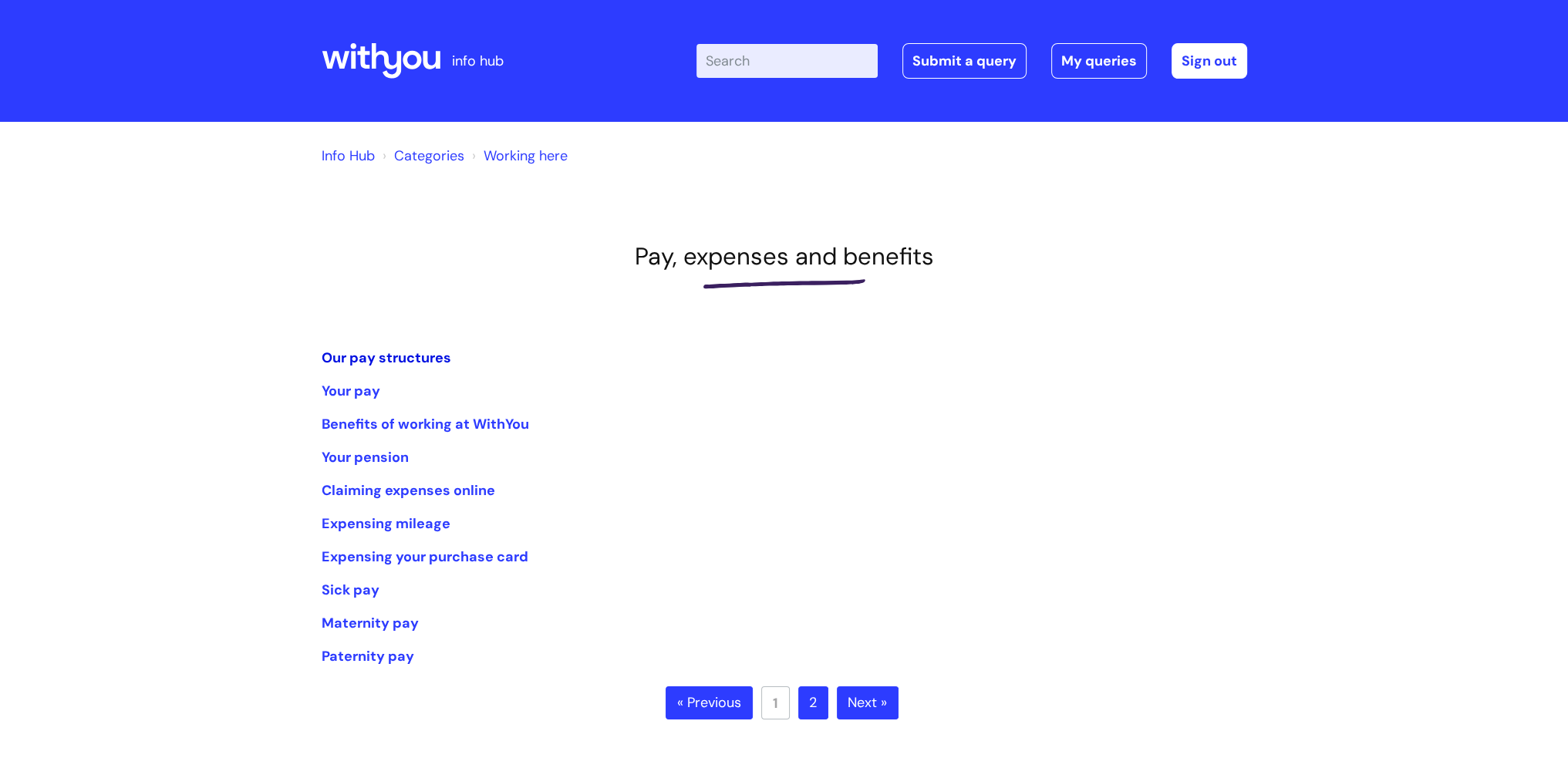 click on "Our pay structures" at bounding box center (386, 358) 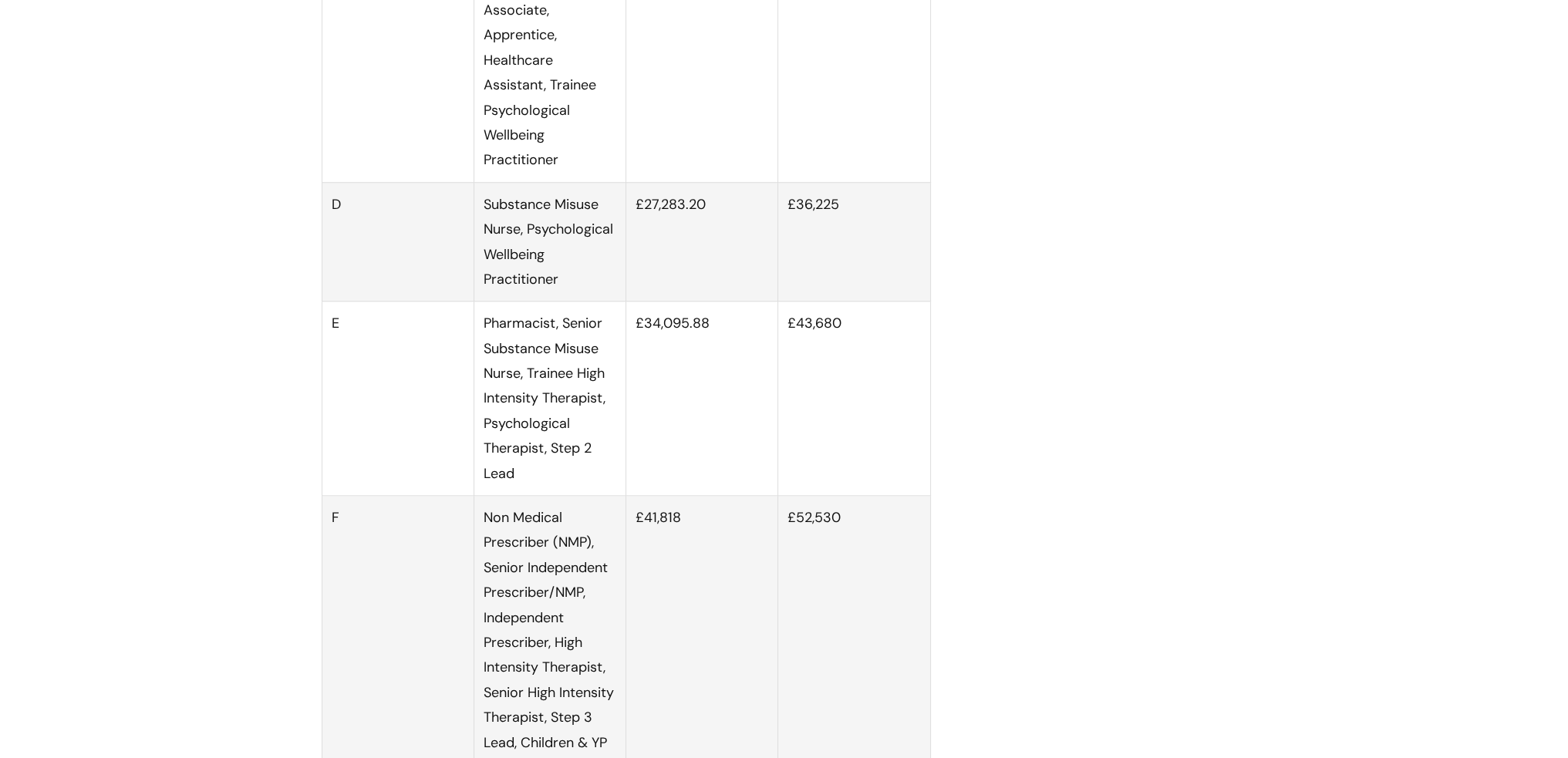 scroll, scrollTop: 2082, scrollLeft: 0, axis: vertical 